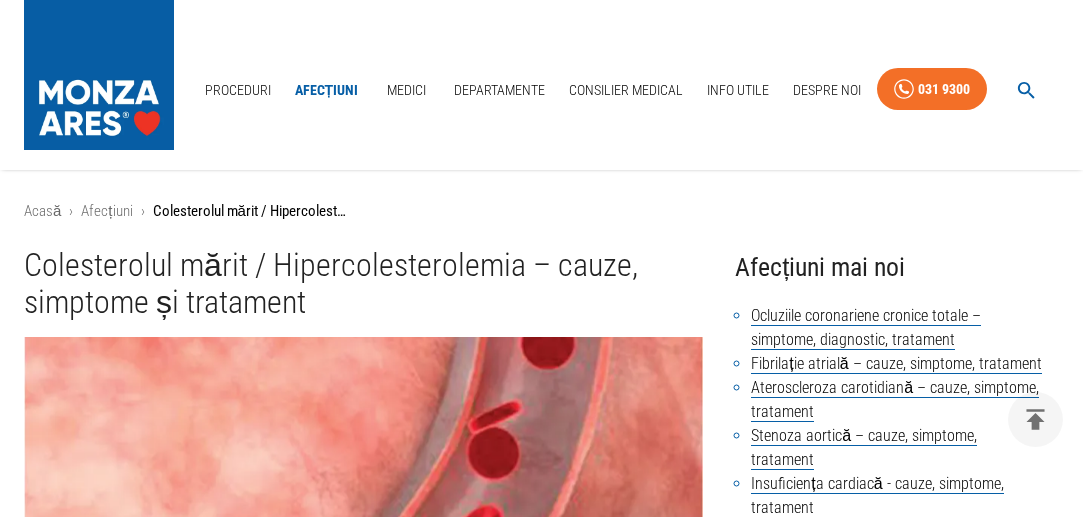 scroll, scrollTop: 300, scrollLeft: 0, axis: vertical 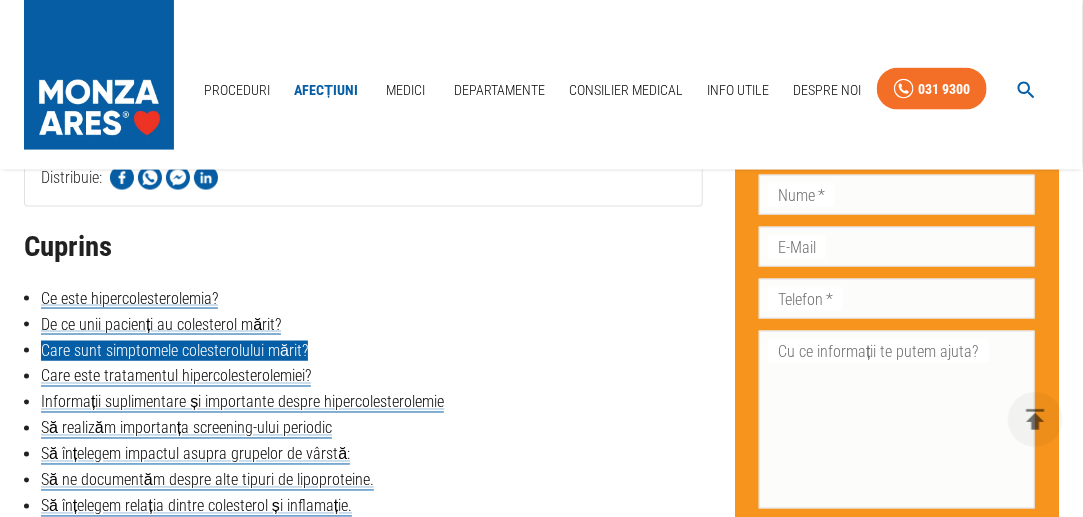 click on "Care sunt simptomele colesterolului mărit?" at bounding box center (174, 351) 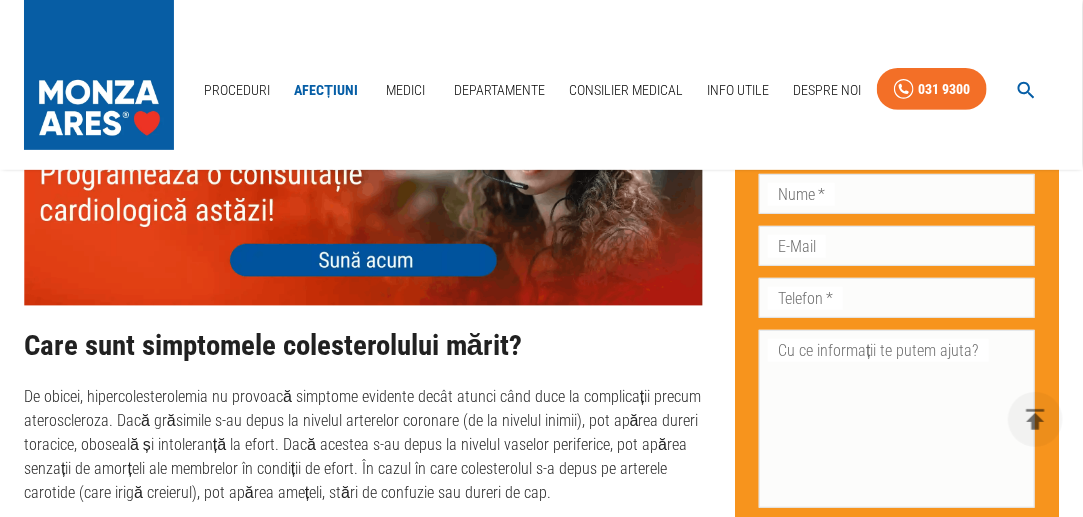 scroll, scrollTop: 2840, scrollLeft: 0, axis: vertical 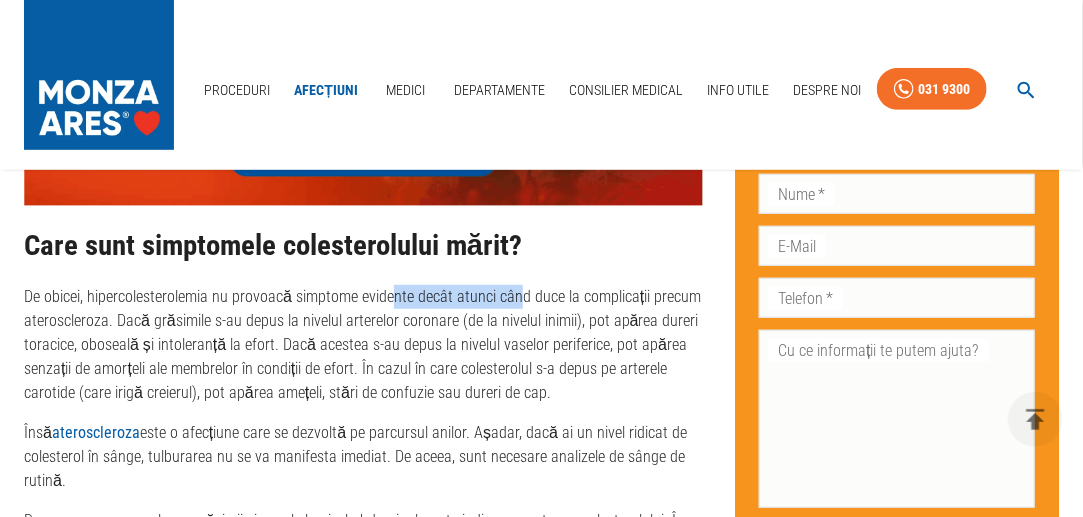 drag, startPoint x: 437, startPoint y: 301, endPoint x: 553, endPoint y: 307, distance: 116.15507 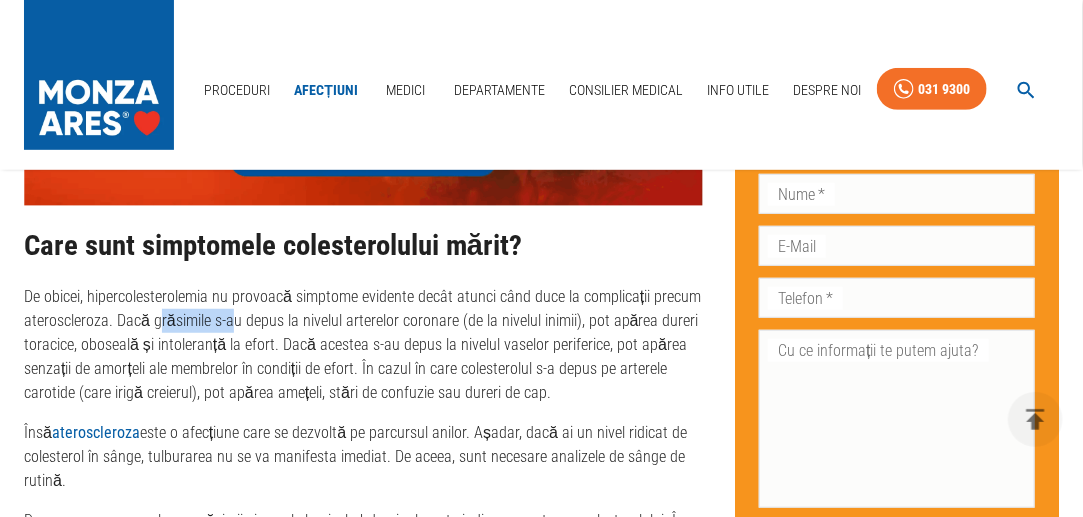 drag, startPoint x: 156, startPoint y: 323, endPoint x: 228, endPoint y: 328, distance: 72.1734 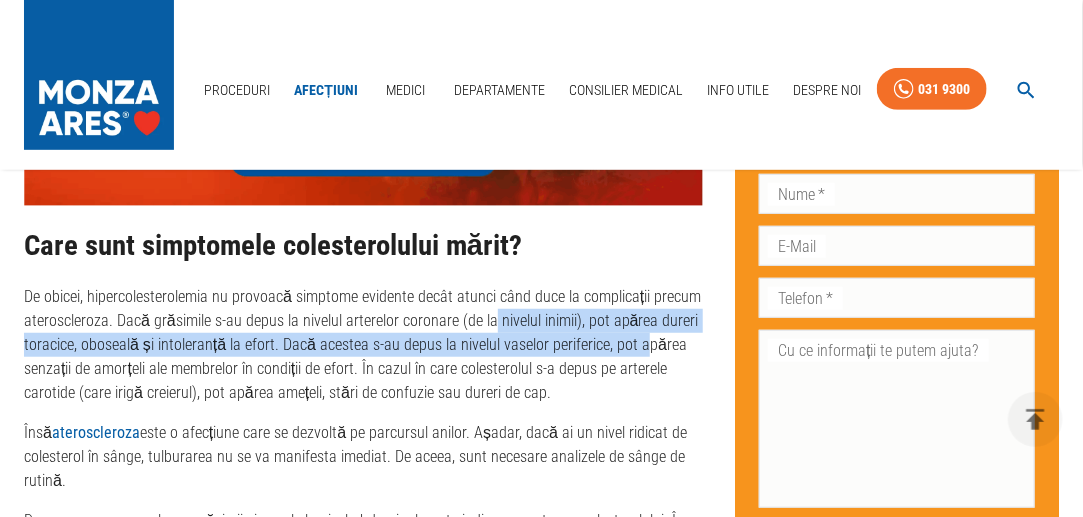 drag, startPoint x: 536, startPoint y: 322, endPoint x: 678, endPoint y: 345, distance: 143.85062 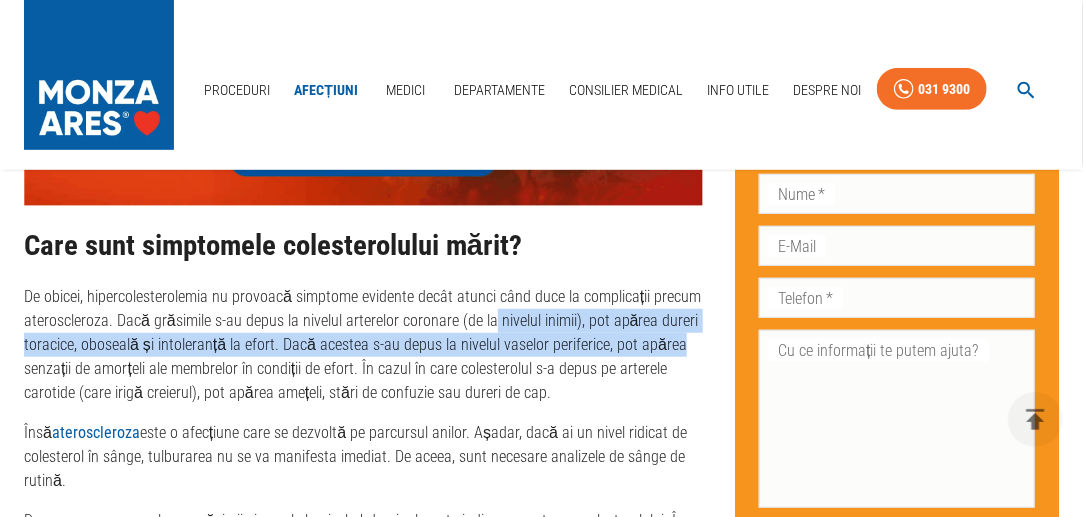 click on "De obicei, hipercolesterolemia nu provoacă simptome evidente decât atunci când duce la complicații precum ateroscleroza. Dacă grăsimile s-au depus la nivelul arterelor coronare (de la nivelul inimii), pot apărea dureri toracice, oboseală și intoleranță la efort. Dacă acestea s-au depus la nivelul vaselor periferice, pot apărea senzații de amorțeli ale membrelor în condiții de efort. În cazul în care colesterolul s-a depus pe arterele carotide (care irigă creierul), pot apărea amețeli, stări de confuzie sau dureri de cap." at bounding box center (363, 345) 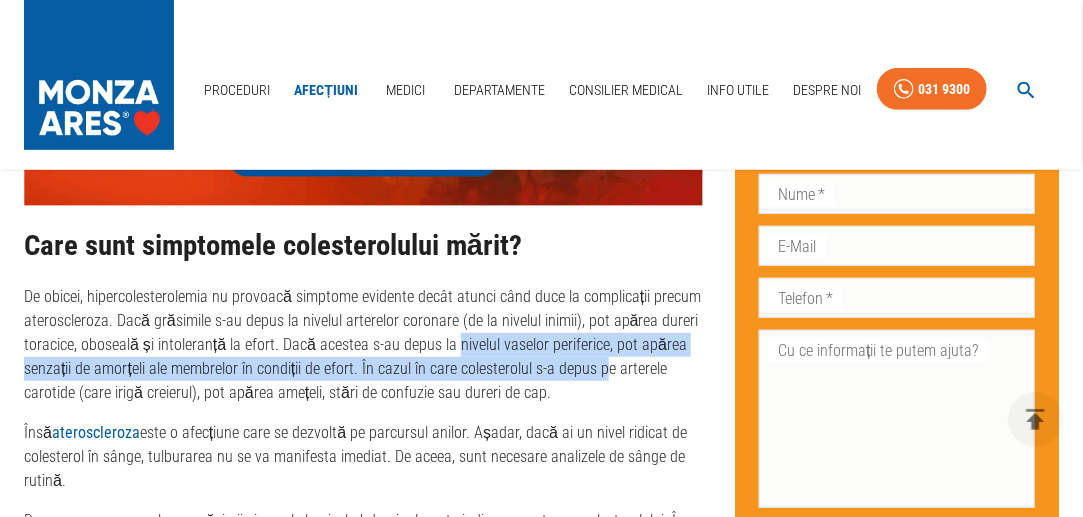 drag, startPoint x: 466, startPoint y: 352, endPoint x: 601, endPoint y: 370, distance: 136.19472 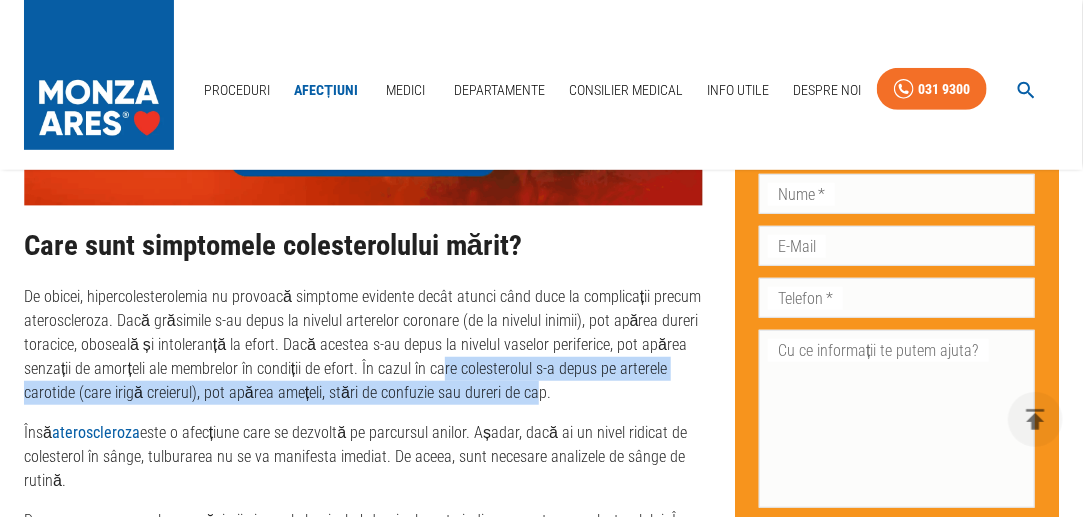 drag, startPoint x: 472, startPoint y: 375, endPoint x: 549, endPoint y: 385, distance: 77.64664 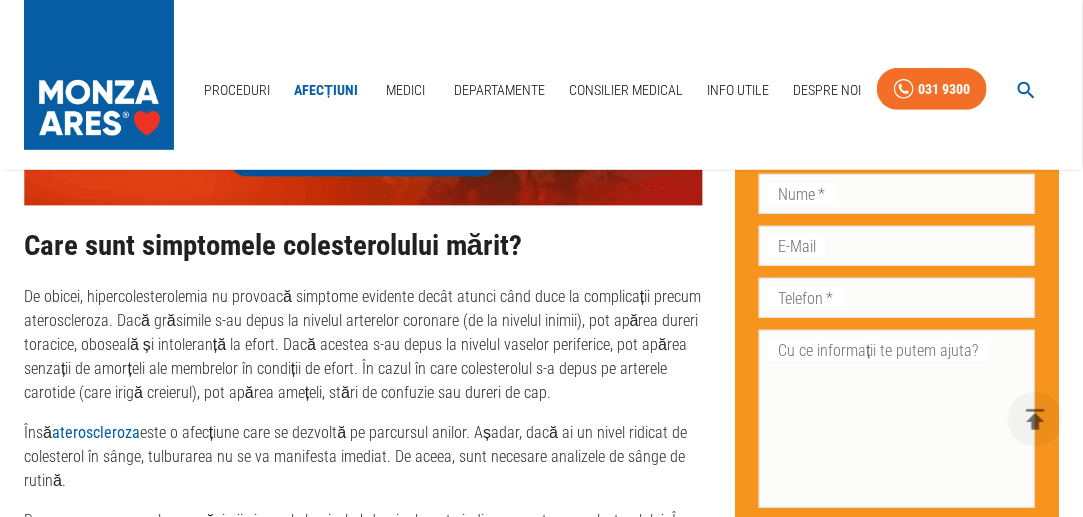 click on "Care sunt simptomele colesterolului mărit? De obicei, hipercolesterolemia nu provoacă simptome evidente decât atunci când duce la complicații precum ateroscleroza. Dacă grăsimile s-au depus la nivelul arterelor coronare (de la nivelul inimii), pot apărea dureri toracice, oboseală și intoleranță la efort. Dacă acestea s-au depus la nivelul vaselor periferice, pot apărea senzații de amorțeli ale membrelor în condiții de efort. În cazul în care colesterolul s-a depus pe arterele carotide (care irigă creierul), pot apărea amețeli, stări de confuzie sau dureri de cap.  Însă  ateroscleroza  este o afecțiune care se dezvoltă pe parcursul anilor. Așadar, dacă ai un nivel ridicat de colesterol în sânge, tulburarea nu se va manifesta imediat. De aceea, sunt necesare analizele de sânge de rutină. Care este tratamentul hipercolesterolemiei? Activitate fizică regulată  Limitarea consumului de alimente bogate în colesterol, grăsimi saturate și trans. 1. Importanța screening-ului" at bounding box center [363, 1630] 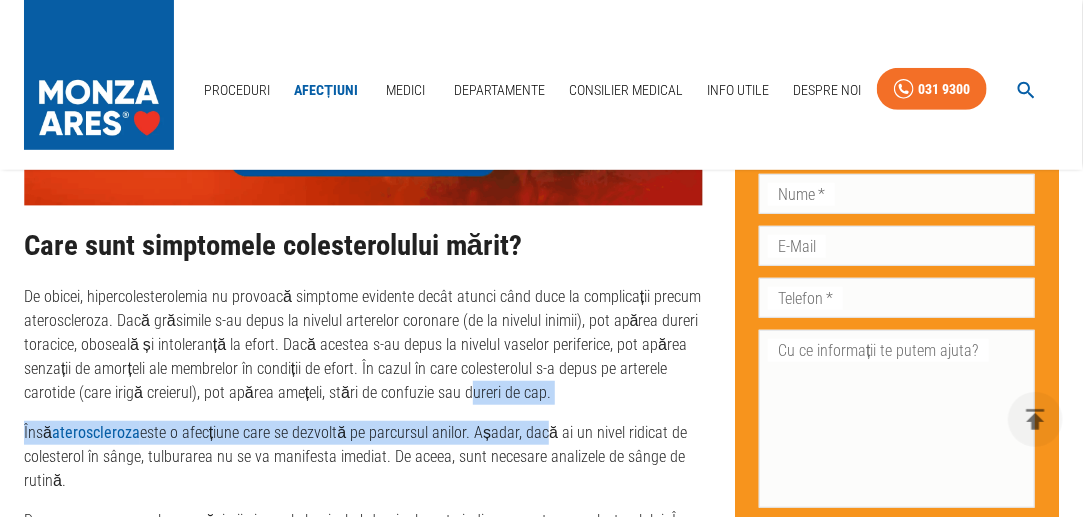 drag, startPoint x: 490, startPoint y: 397, endPoint x: 557, endPoint y: 408, distance: 67.89698 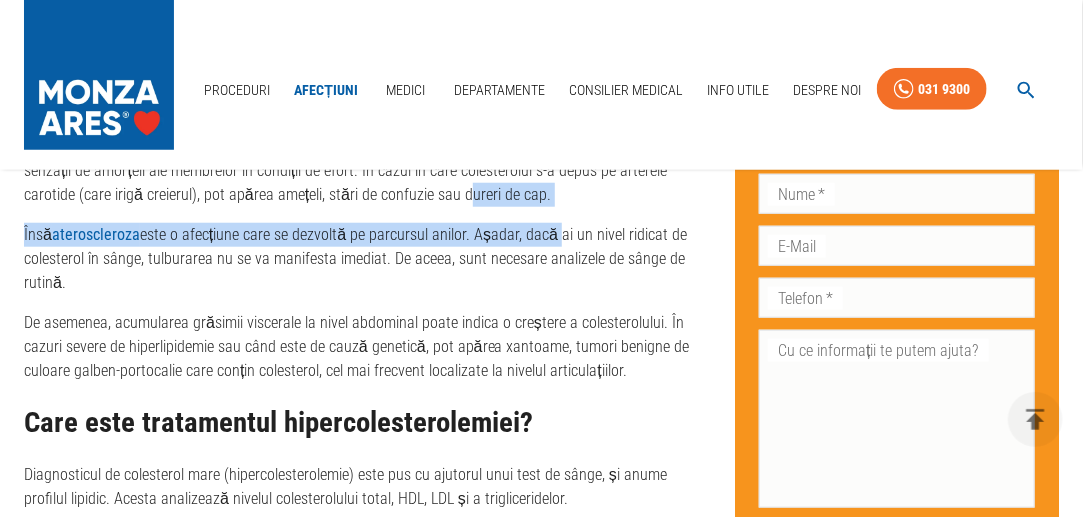 scroll, scrollTop: 3040, scrollLeft: 0, axis: vertical 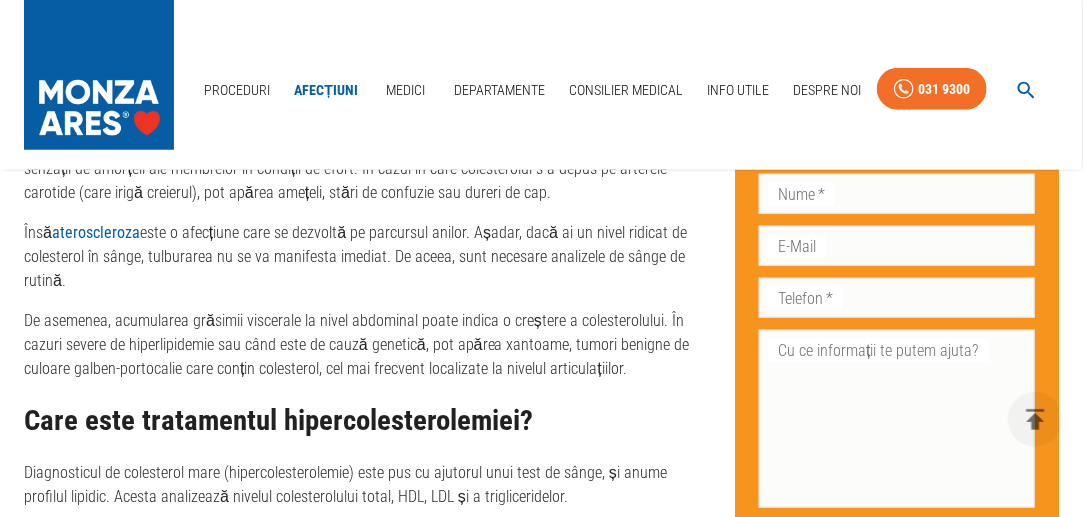 click on "De asemenea, acumularea grăsimii viscerale la nivel abdominal poate indica o creștere a colesterolului. În cazuri severe de hiperlipidemie sau când este de cauză genetică, pot apărea xantoame, tumori benigne de culoare galben-portocalie care conțin colesterol, cel mai frecvent localizate la nivelul articulațiilor." at bounding box center [363, 345] 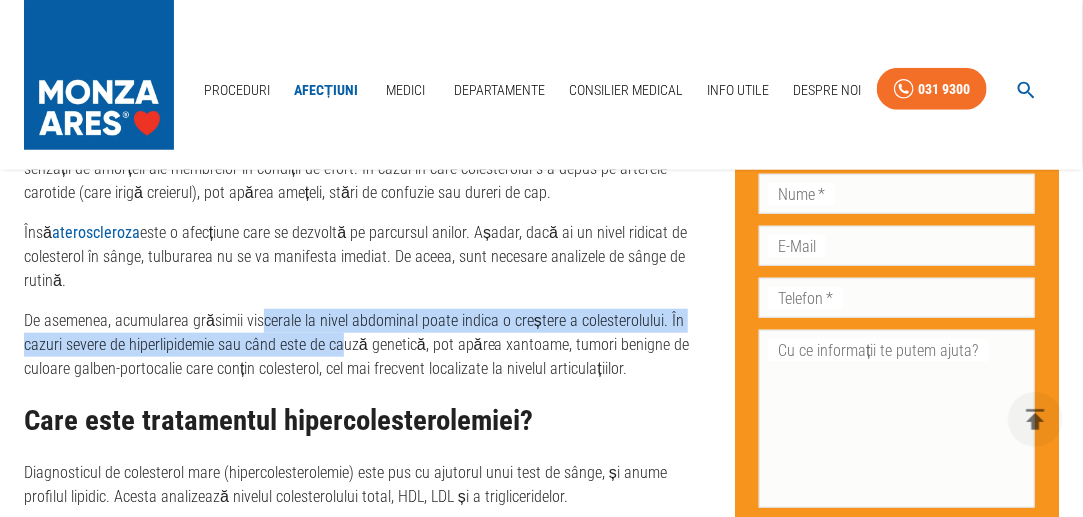 drag, startPoint x: 282, startPoint y: 321, endPoint x: 361, endPoint y: 335, distance: 80.23092 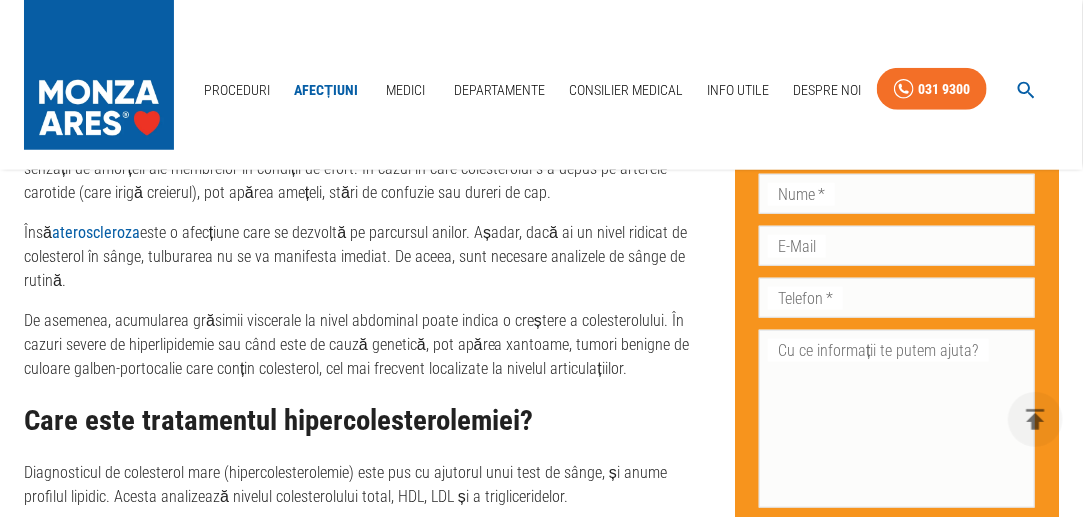 click on "De asemenea, acumularea grăsimii viscerale la nivel abdominal poate indica o creștere a colesterolului. În cazuri severe de hiperlipidemie sau când este de cauză genetică, pot apărea xantoame, tumori benigne de culoare galben-portocalie care conțin colesterol, cel mai frecvent localizate la nivelul articulațiilor." at bounding box center [363, 345] 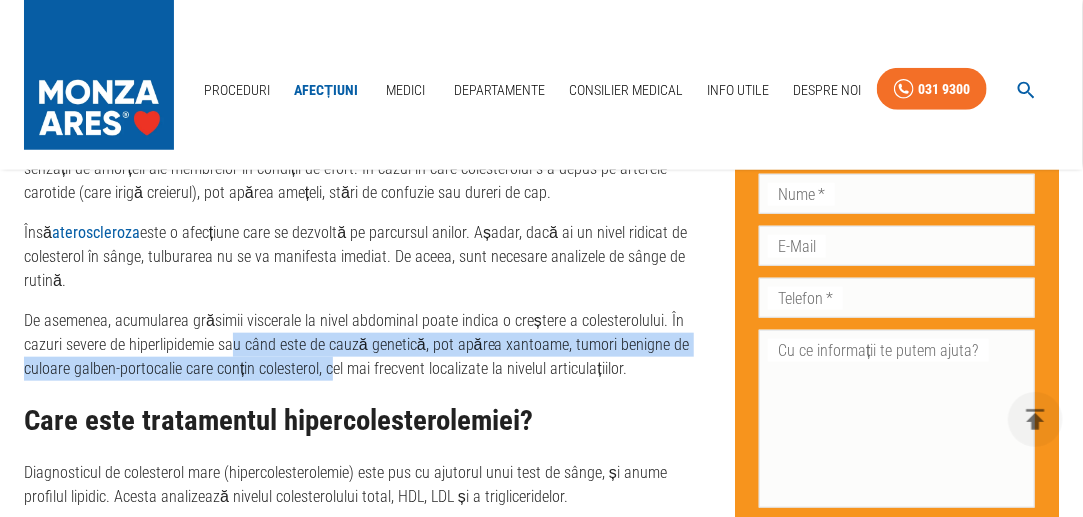 drag, startPoint x: 269, startPoint y: 350, endPoint x: 361, endPoint y: 376, distance: 95.60335 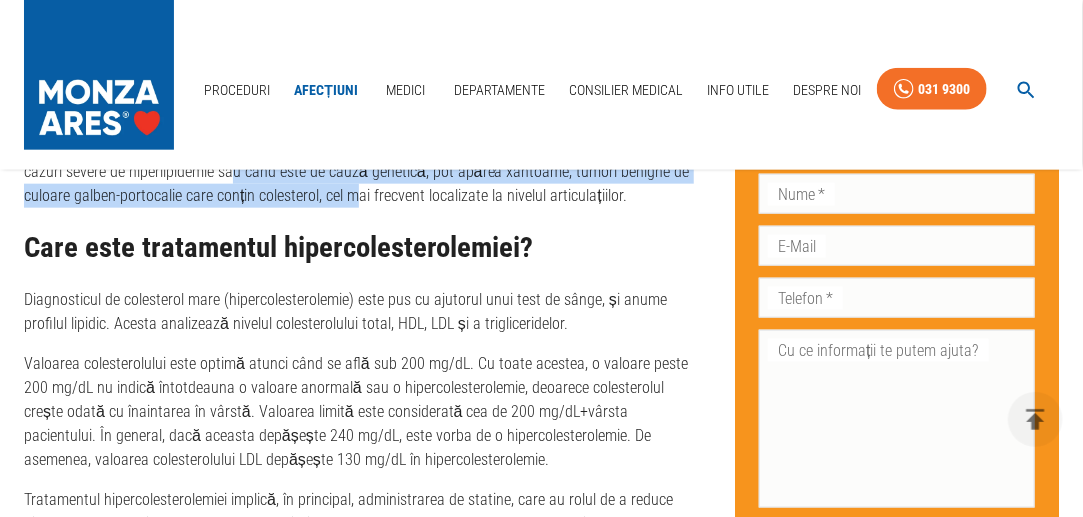 scroll, scrollTop: 3240, scrollLeft: 0, axis: vertical 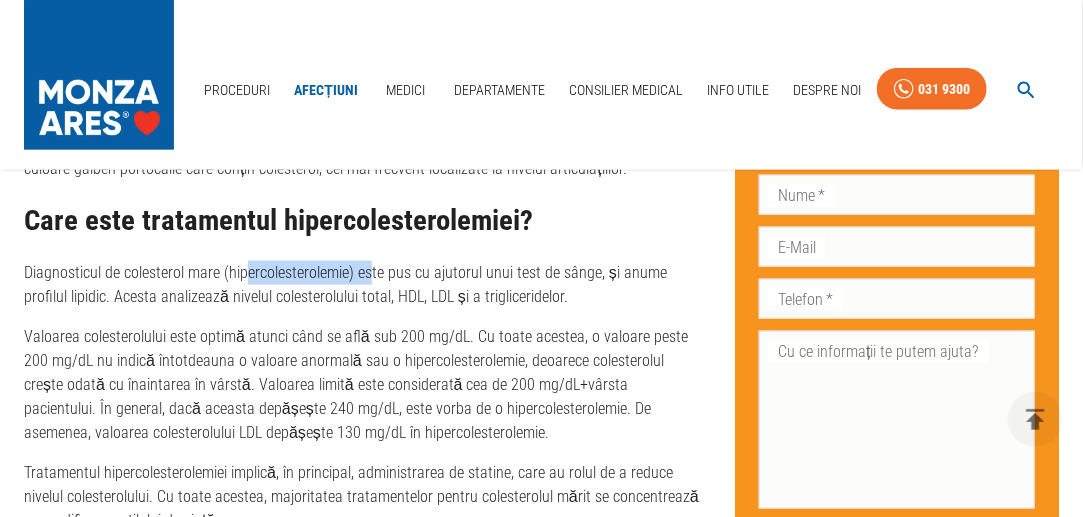 drag, startPoint x: 304, startPoint y: 280, endPoint x: 373, endPoint y: 283, distance: 69.065186 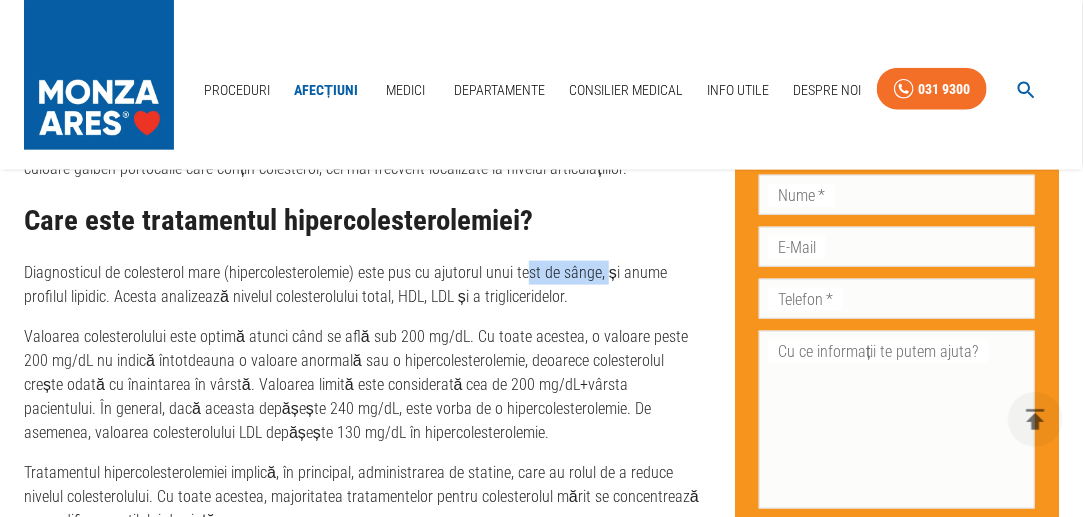 drag, startPoint x: 529, startPoint y: 262, endPoint x: 617, endPoint y: 270, distance: 88.362885 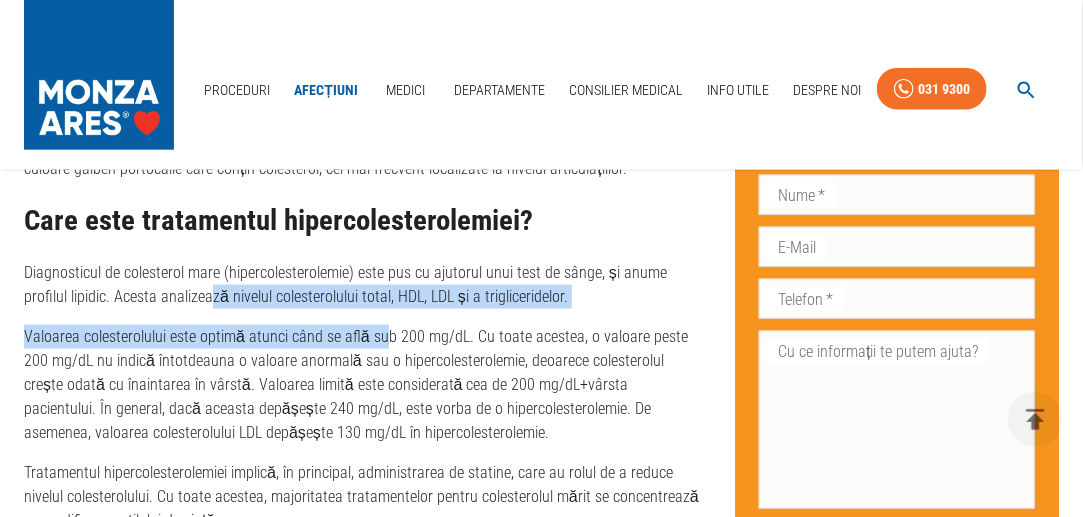 drag, startPoint x: 214, startPoint y: 297, endPoint x: 384, endPoint y: 317, distance: 171.17242 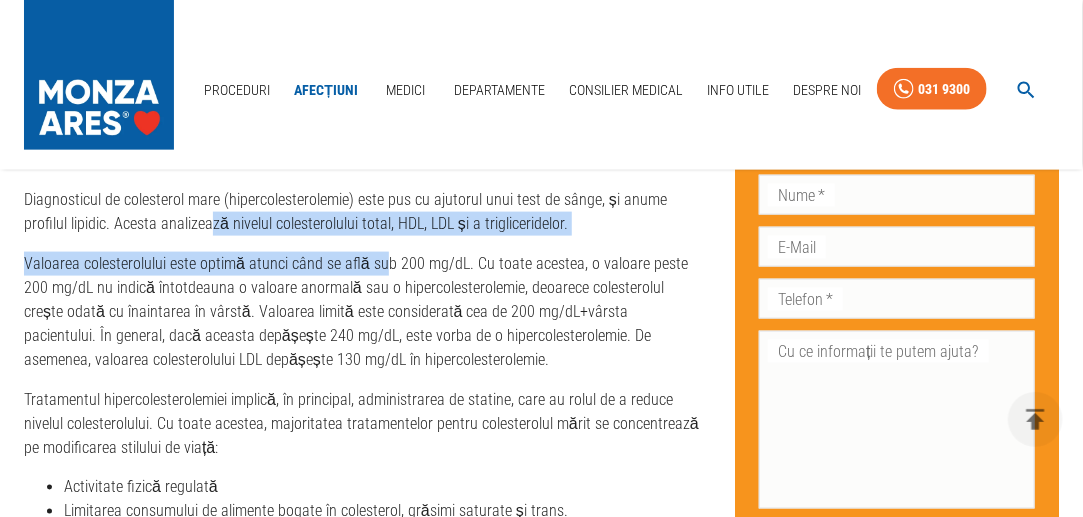 scroll, scrollTop: 3340, scrollLeft: 0, axis: vertical 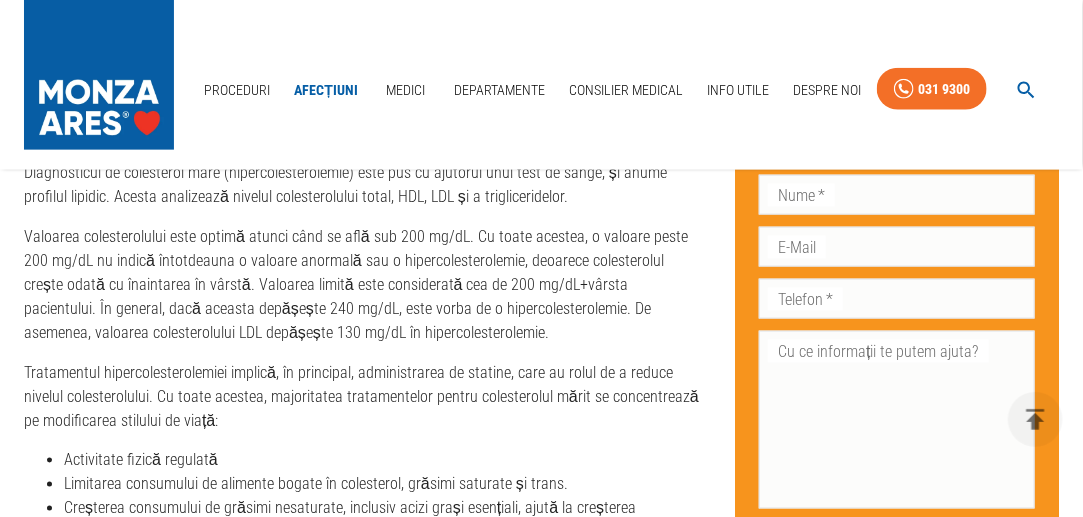 click on "Valoarea colesterolului este optimă atunci când se află sub 200 mg/dL. Cu toate acestea, o valoare peste 200 mg/dL nu indică întotdeauna o valoare anormală sau o hipercolesterolemie, deoarece colesterolul crește odată cu înaintarea în vârstă. Valoarea limită este considerată cea de 200 mg/dL+vârsta pacientului. În general, dacă aceasta depășește 240 mg/dL, este vorba de o hipercolesterolemie. De asemenea, valoarea colesterolului LDL depășește 130 mg/dL în hipercolesterolemie." at bounding box center [363, 285] 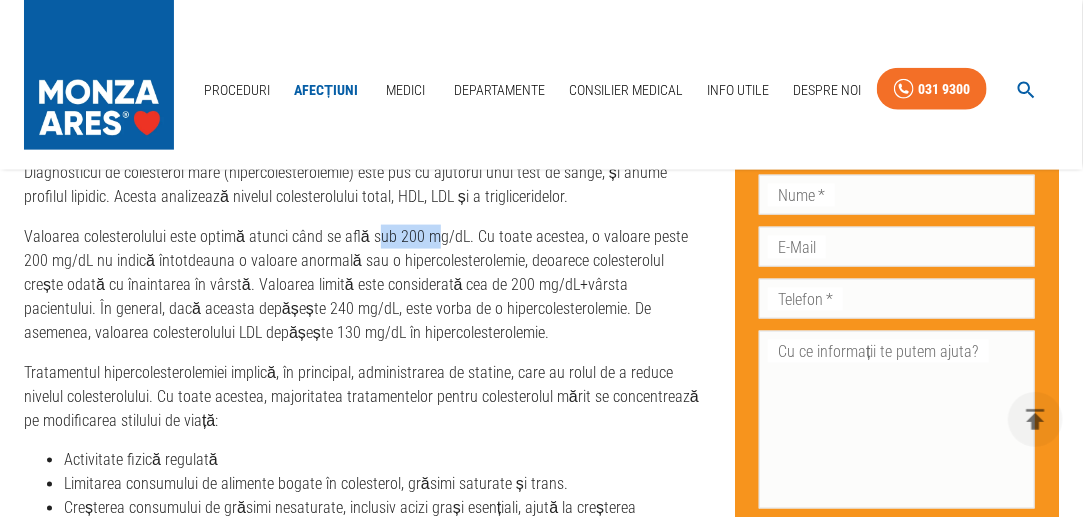 drag, startPoint x: 380, startPoint y: 239, endPoint x: 448, endPoint y: 241, distance: 68.0294 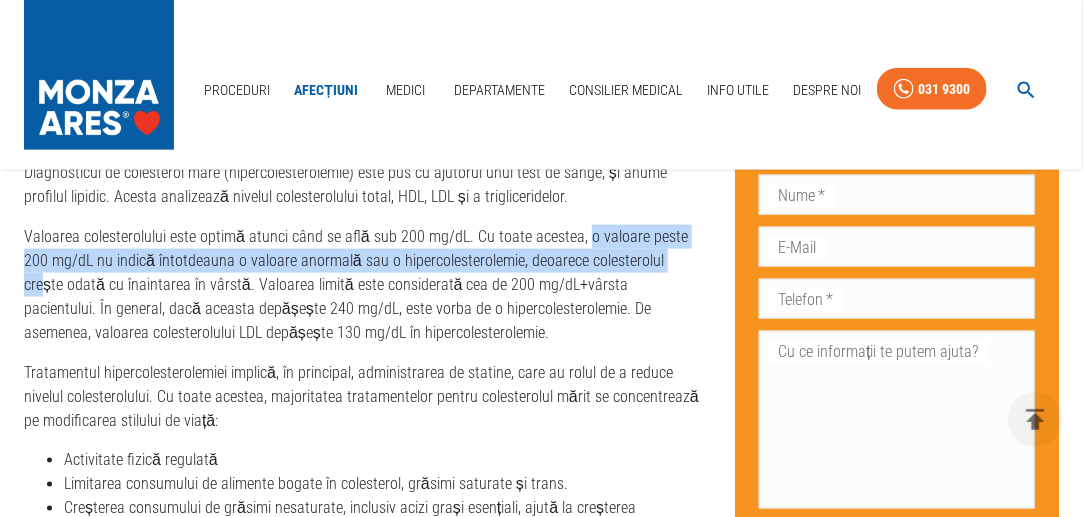 drag, startPoint x: 624, startPoint y: 244, endPoint x: 653, endPoint y: 247, distance: 29.15476 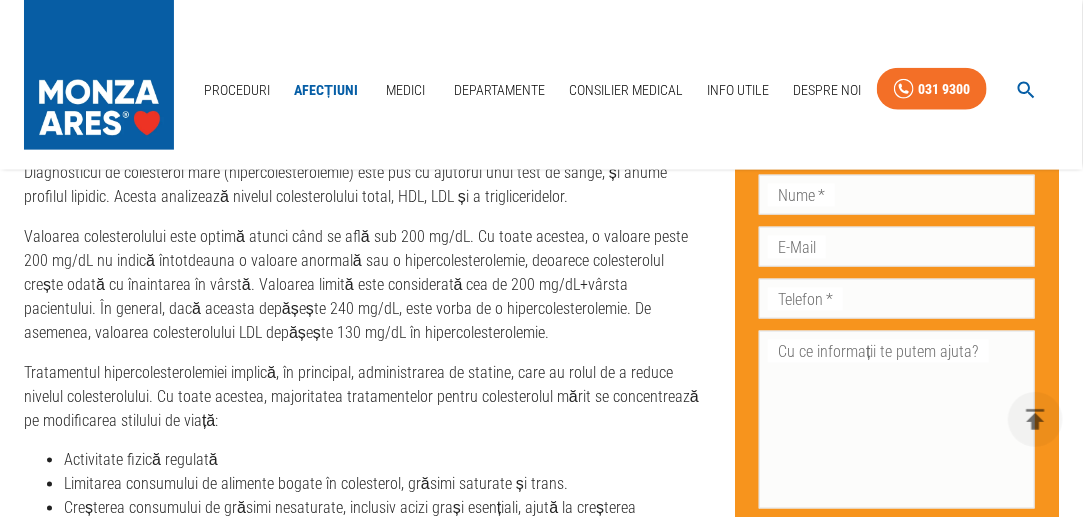 click on "Valoarea colesterolului este optimă atunci când se află sub 200 mg/dL. Cu toate acestea, o valoare peste 200 mg/dL nu indică întotdeauna o valoare anormală sau o hipercolesterolemie, deoarece colesterolul crește odată cu înaintarea în vârstă. Valoarea limită este considerată cea de 200 mg/dL+vârsta pacientului. În general, dacă aceasta depășește 240 mg/dL, este vorba de o hipercolesterolemie. De asemenea, valoarea colesterolului LDL depășește 130 mg/dL în hipercolesterolemie." at bounding box center (363, 285) 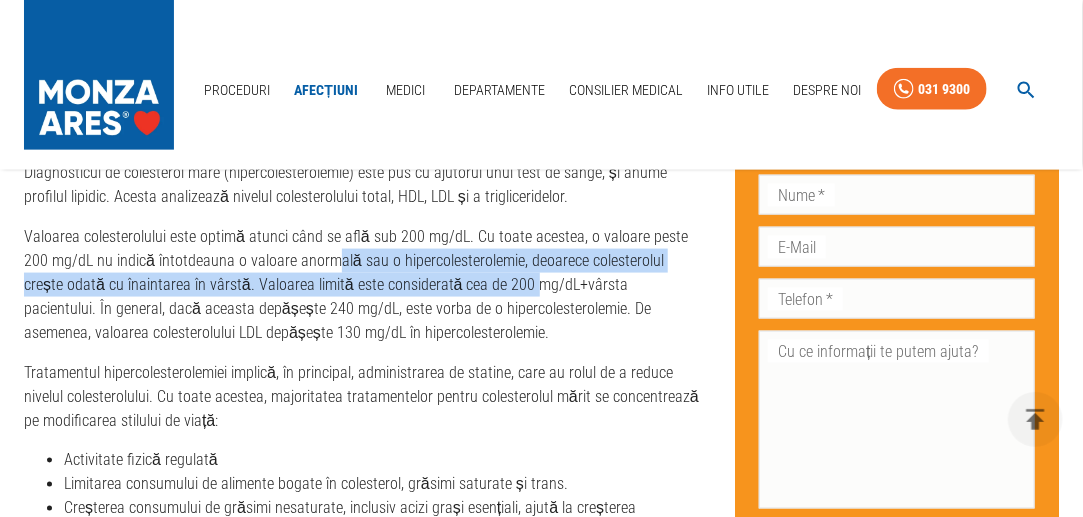 drag, startPoint x: 323, startPoint y: 264, endPoint x: 497, endPoint y: 272, distance: 174.1838 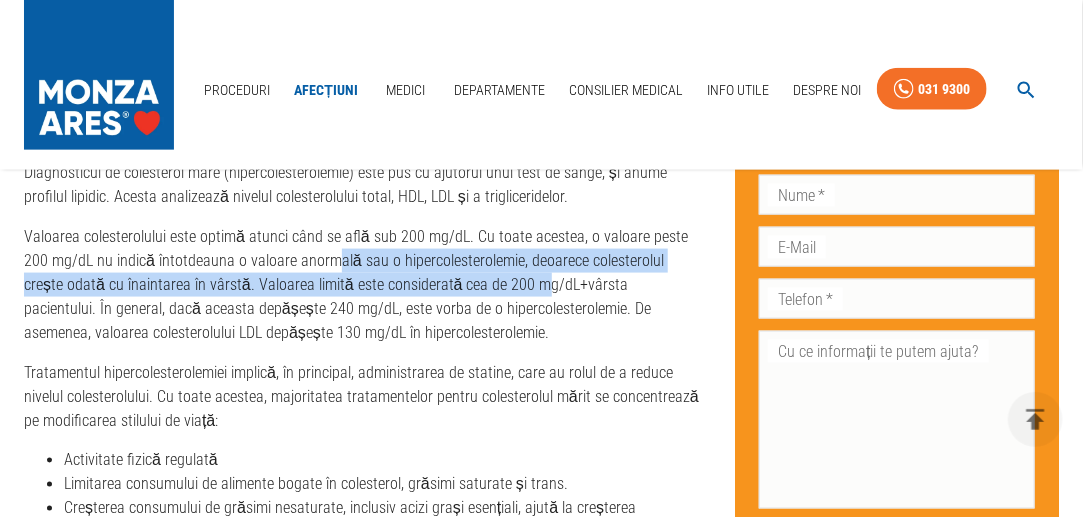 click on "Valoarea colesterolului este optimă atunci când se află sub 200 mg/dL. Cu toate acestea, o valoare peste 200 mg/dL nu indică întotdeauna o valoare anormală sau o hipercolesterolemie, deoarece colesterolul crește odată cu înaintarea în vârstă. Valoarea limită este considerată cea de 200 mg/dL+vârsta pacientului. În general, dacă aceasta depășește 240 mg/dL, este vorba de o hipercolesterolemie. De asemenea, valoarea colesterolului LDL depășește 130 mg/dL în hipercolesterolemie." at bounding box center (363, 285) 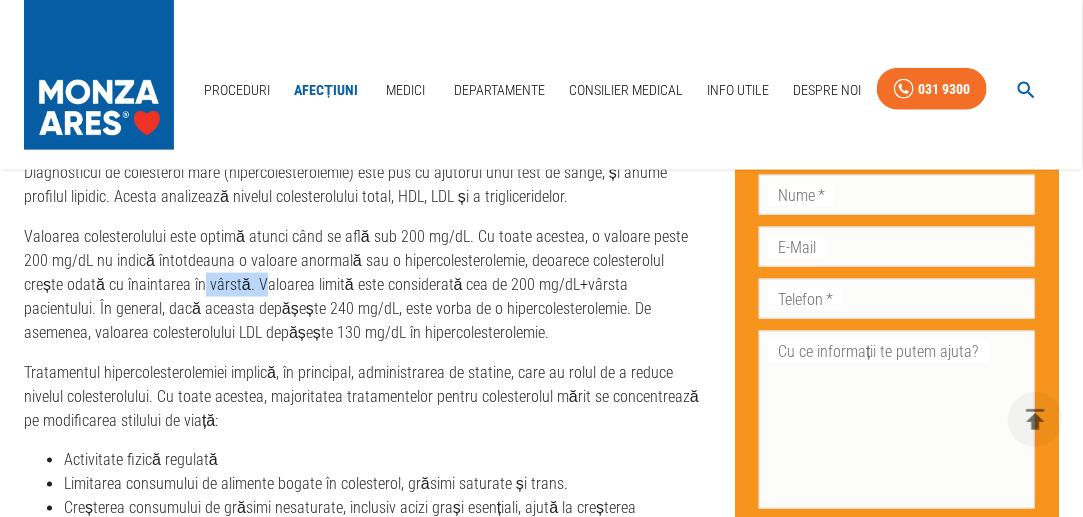 drag, startPoint x: 188, startPoint y: 273, endPoint x: 218, endPoint y: 275, distance: 30.066593 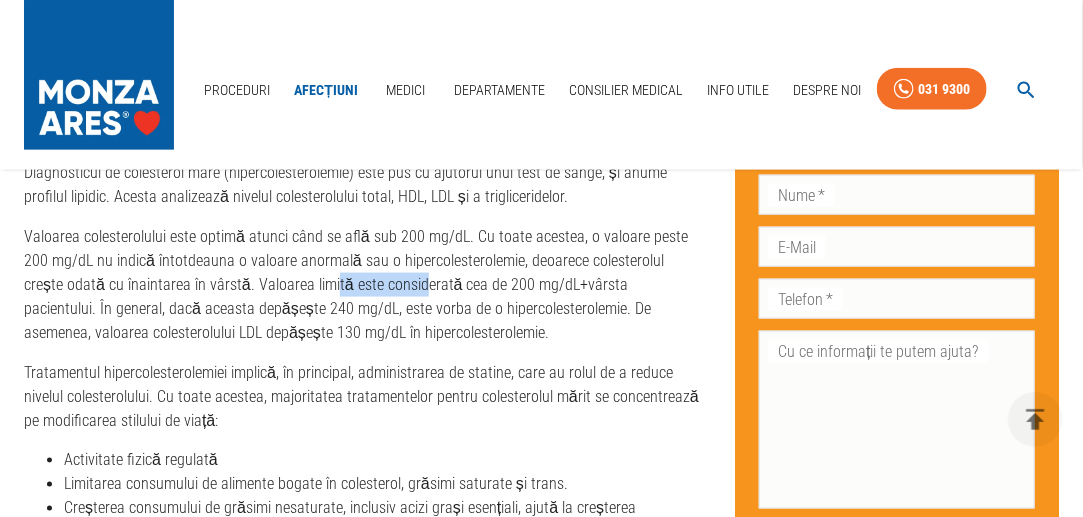 drag, startPoint x: 286, startPoint y: 272, endPoint x: 374, endPoint y: 283, distance: 88.68484 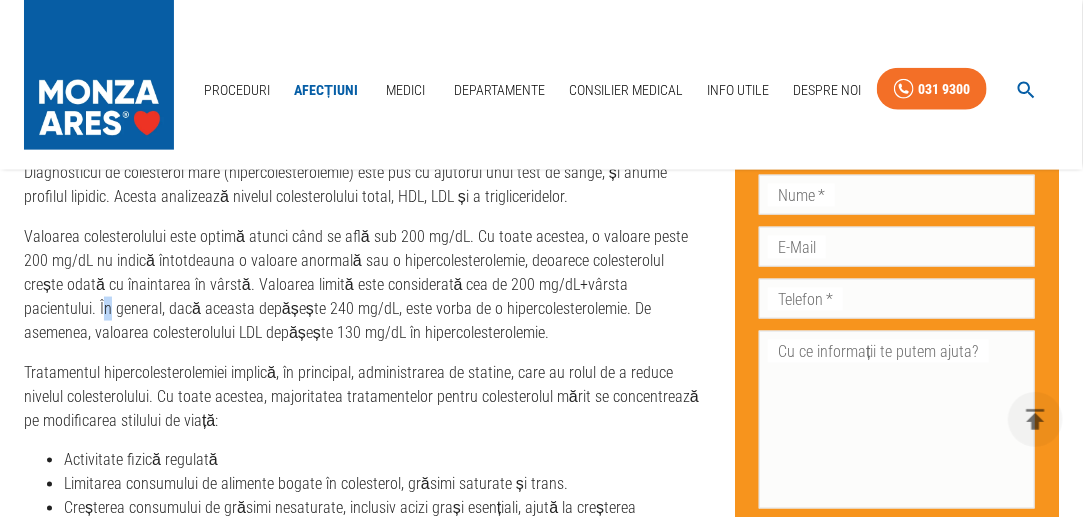 click on "Valoarea colesterolului este optimă atunci când se află sub 200 mg/dL. Cu toate acestea, o valoare peste 200 mg/dL nu indică întotdeauna o valoare anormală sau o hipercolesterolemie, deoarece colesterolul crește odată cu înaintarea în vârstă. Valoarea limită este considerată cea de 200 mg/dL+vârsta pacientului. În general, dacă aceasta depășește 240 mg/dL, este vorba de o hipercolesterolemie. De asemenea, valoarea colesterolului LDL depășește 130 mg/dL în hipercolesterolemie." at bounding box center (363, 285) 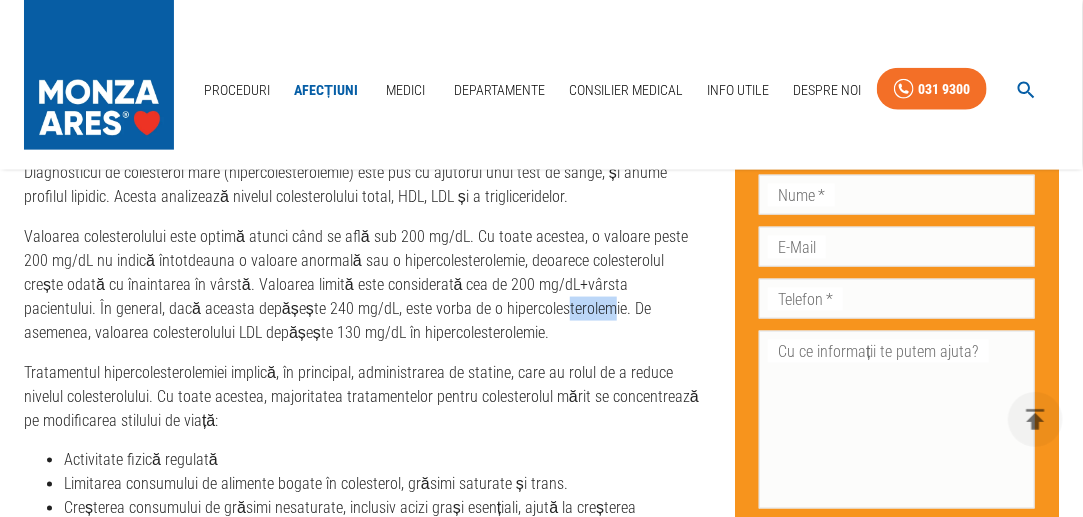 drag, startPoint x: 478, startPoint y: 307, endPoint x: 534, endPoint y: 311, distance: 56.142673 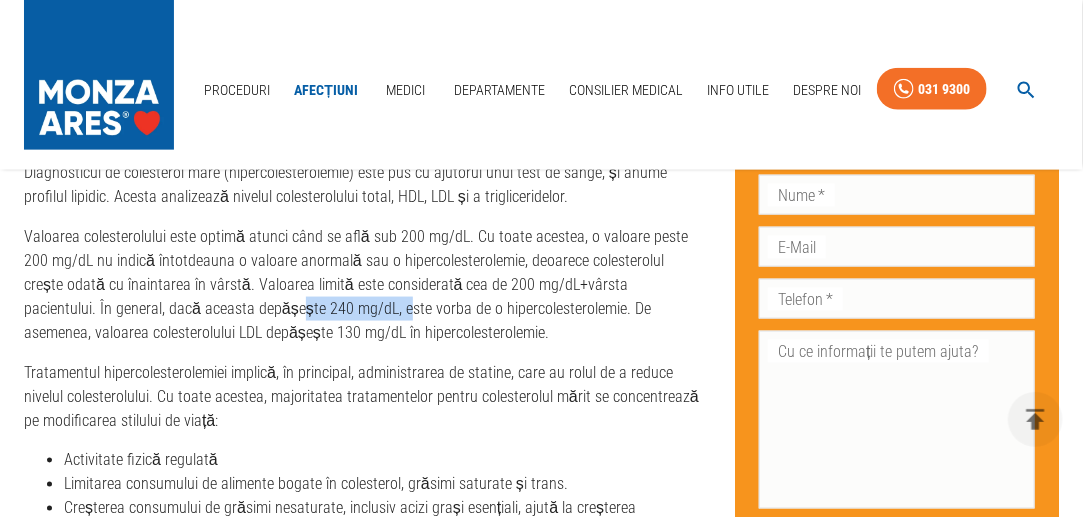 drag, startPoint x: 281, startPoint y: 308, endPoint x: 309, endPoint y: 308, distance: 28 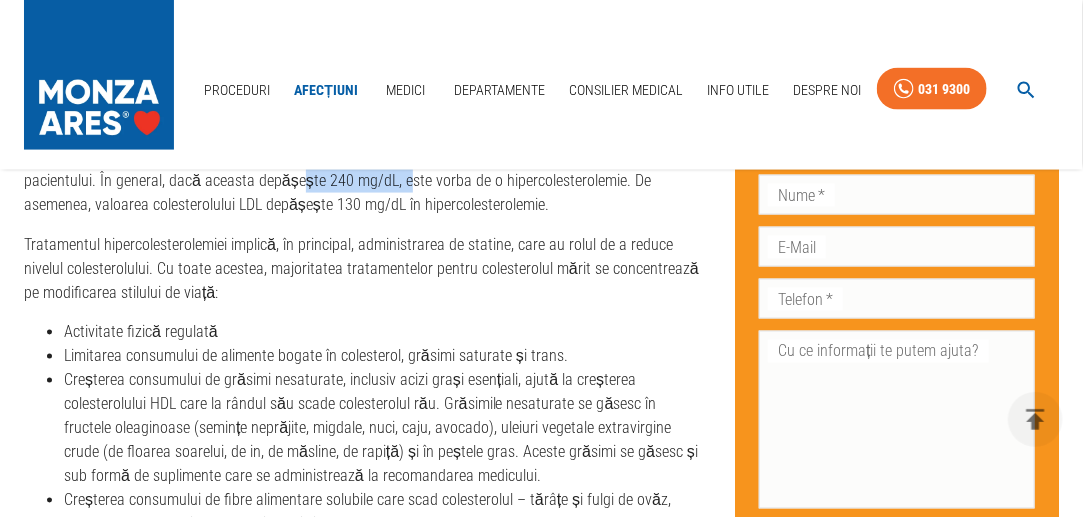 scroll, scrollTop: 3540, scrollLeft: 0, axis: vertical 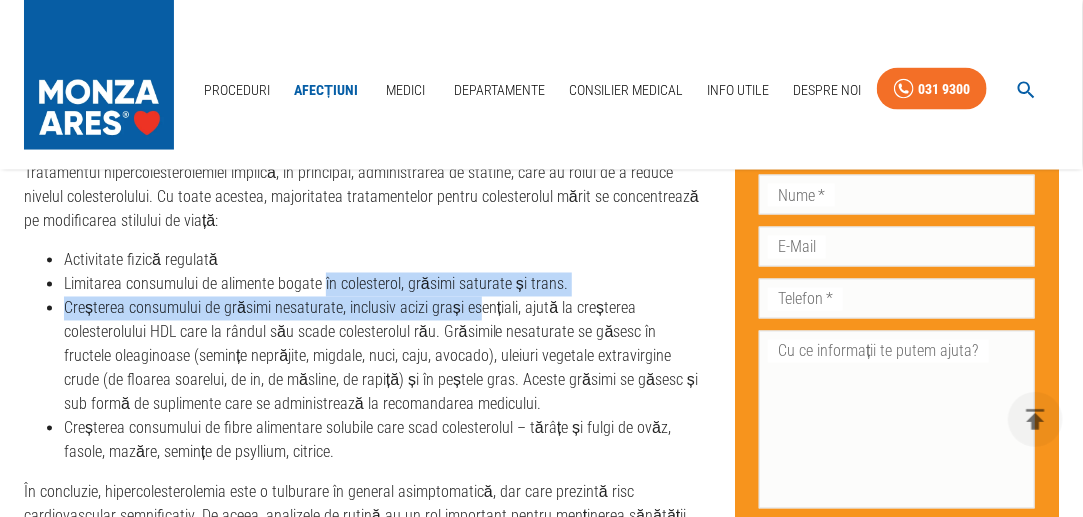drag, startPoint x: 343, startPoint y: 291, endPoint x: 474, endPoint y: 295, distance: 131.06105 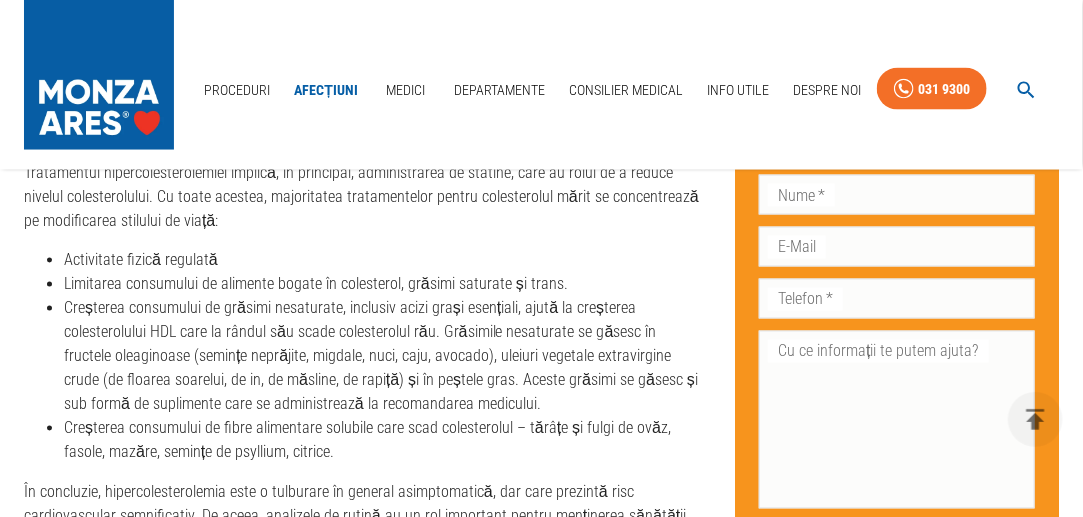 click on "Creșterea consumului de grăsimi  nesaturate, inclusiv acizi grași esențiali, ajută la creșterea colesterolului HDL care la rândul său scade colesterolul rău. Grăsimile nesaturate se găsesc în fructele oleaginoase (semințe neprăjite, migdale, nuci, caju, avocado), uleiuri vegetale extravirgine crude (de floarea soarelui, de in, de măsline, de rapiță) și în peștele gras. Aceste grăsimi se găsesc și sub formă de suplimente care se administrează la recomandarea medicului." at bounding box center (383, 357) 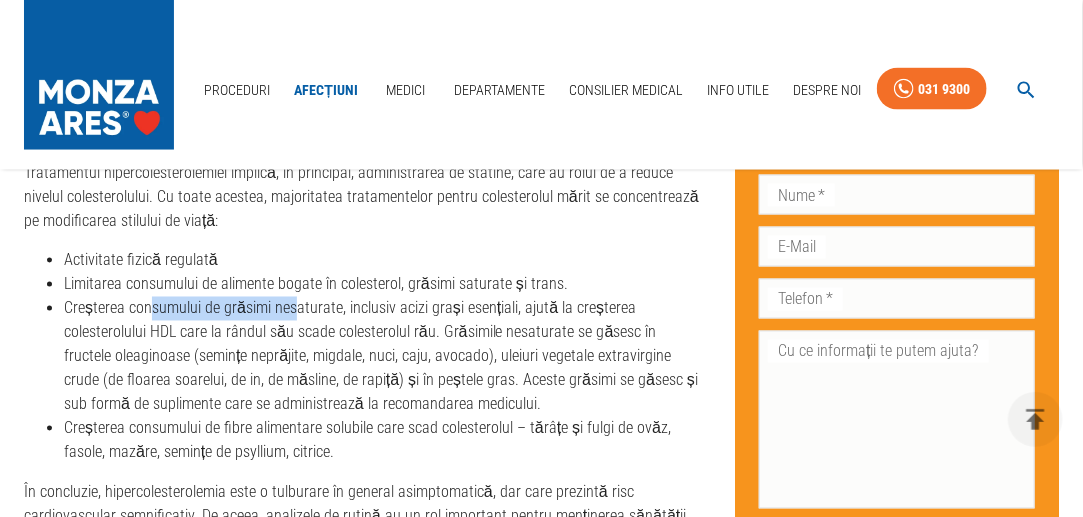 drag, startPoint x: 239, startPoint y: 317, endPoint x: 297, endPoint y: 318, distance: 58.00862 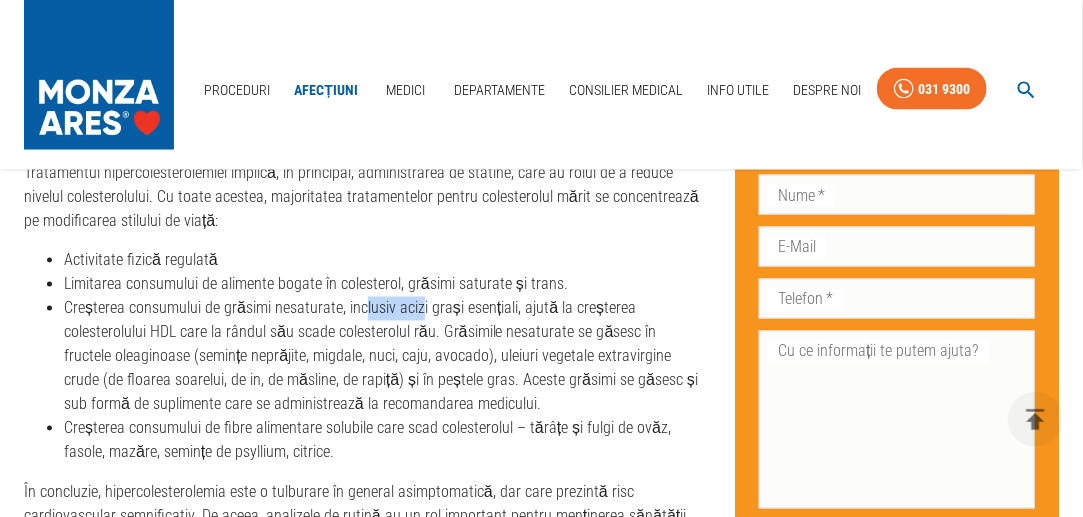 drag, startPoint x: 365, startPoint y: 312, endPoint x: 421, endPoint y: 313, distance: 56.008926 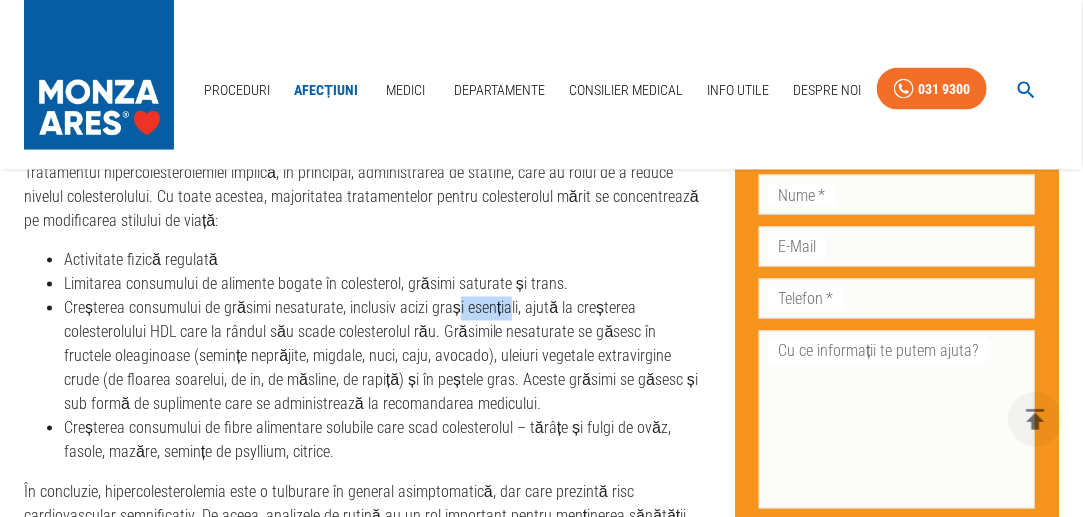 drag, startPoint x: 454, startPoint y: 311, endPoint x: 513, endPoint y: 312, distance: 59.008472 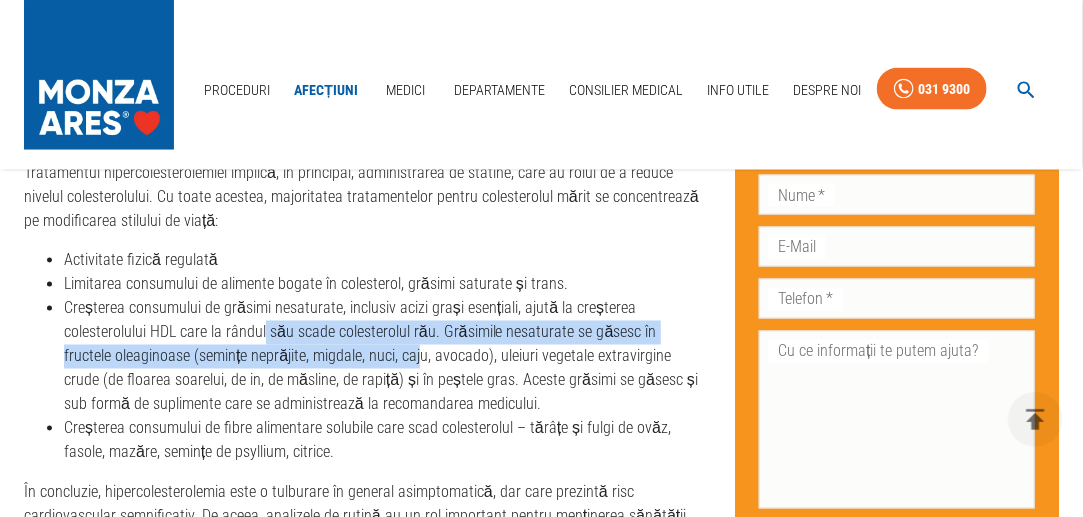 drag, startPoint x: 269, startPoint y: 332, endPoint x: 409, endPoint y: 345, distance: 140.60228 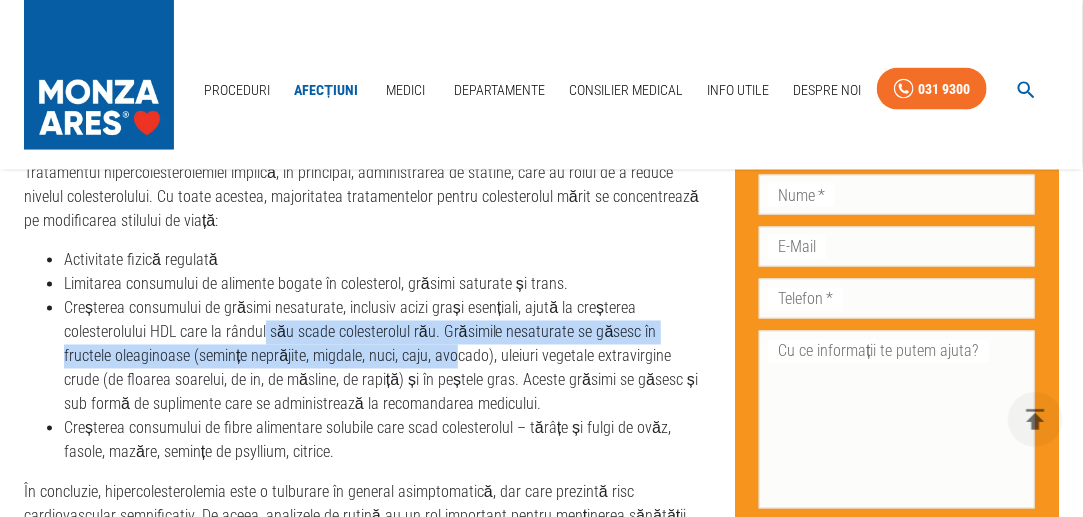 click on "Creșterea consumului de grăsimi  nesaturate, inclusiv acizi grași esențiali, ajută la creșterea colesterolului HDL care la rândul său scade colesterolul rău. Grăsimile nesaturate se găsesc în fructele oleaginoase (semințe neprăjite, migdale, nuci, caju, avocado), uleiuri vegetale extravirgine crude (de floarea soarelui, de in, de măsline, de rapiță) și în peștele gras. Aceste grăsimi se găsesc și sub formă de suplimente care se administrează la recomandarea medicului." at bounding box center [383, 357] 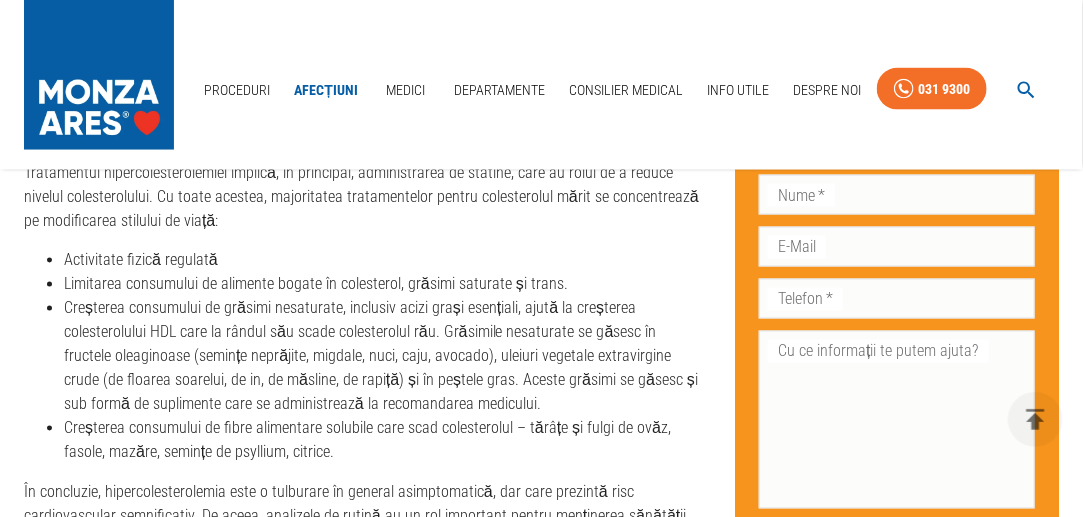 click on "Creșterea consumului de grăsimi  nesaturate, inclusiv acizi grași esențiali, ajută la creșterea colesterolului HDL care la rândul său scade colesterolul rău. Grăsimile nesaturate se găsesc în fructele oleaginoase (semințe neprăjite, migdale, nuci, caju, avocado), uleiuri vegetale extravirgine crude (de floarea soarelui, de in, de măsline, de rapiță) și în peștele gras. Aceste grăsimi se găsesc și sub formă de suplimente care se administrează la recomandarea medicului." at bounding box center [383, 357] 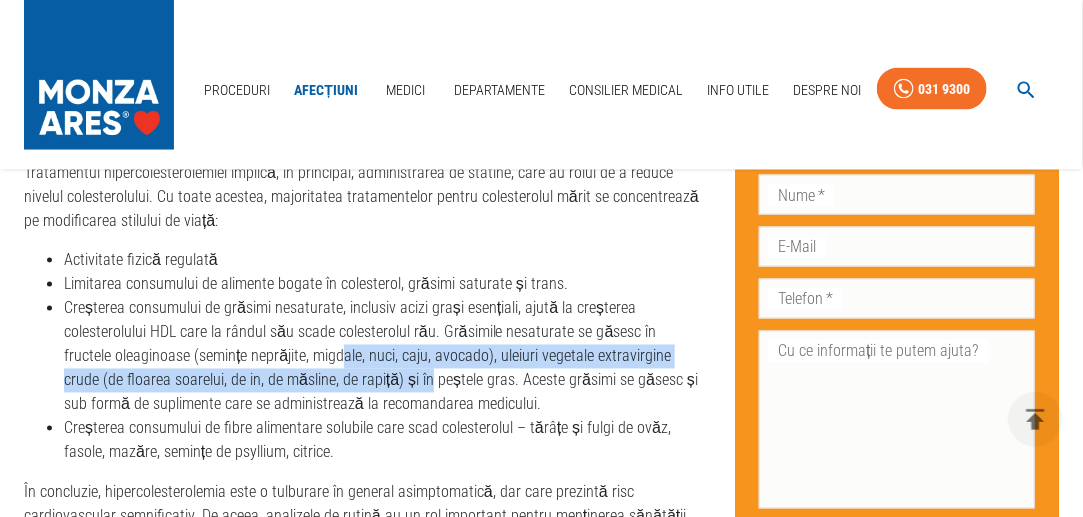 drag, startPoint x: 294, startPoint y: 353, endPoint x: 362, endPoint y: 367, distance: 69.426216 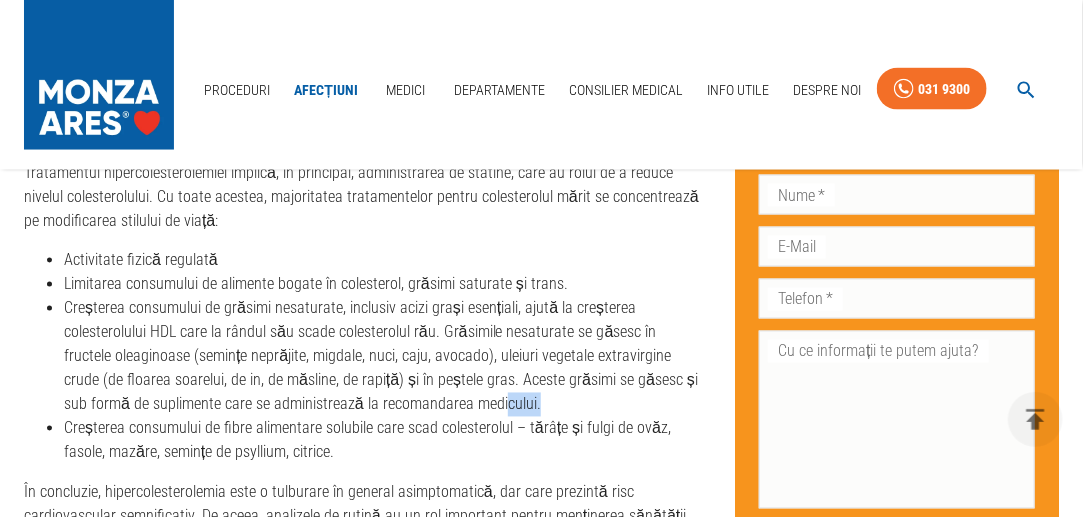 drag, startPoint x: 474, startPoint y: 403, endPoint x: 488, endPoint y: 408, distance: 14.866069 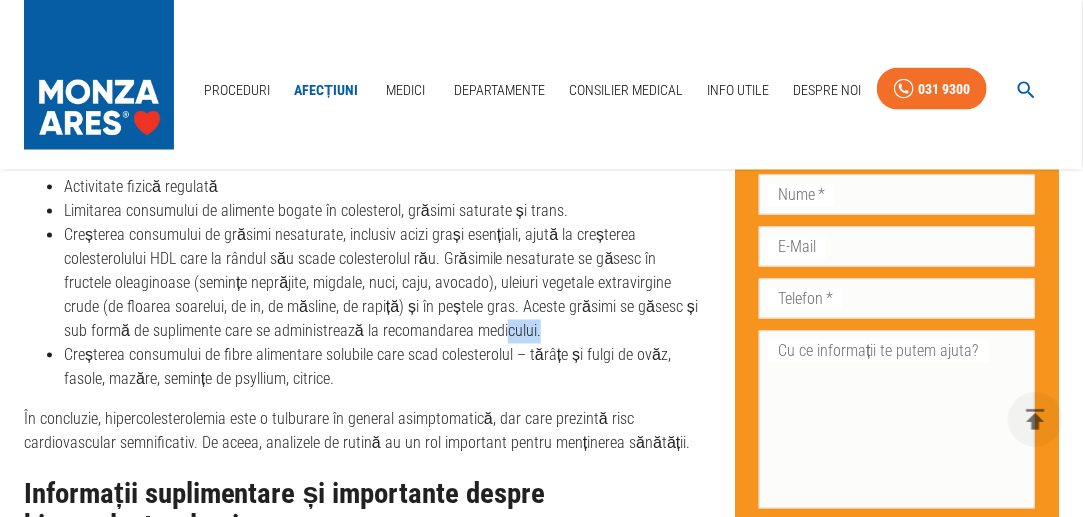 scroll, scrollTop: 3640, scrollLeft: 0, axis: vertical 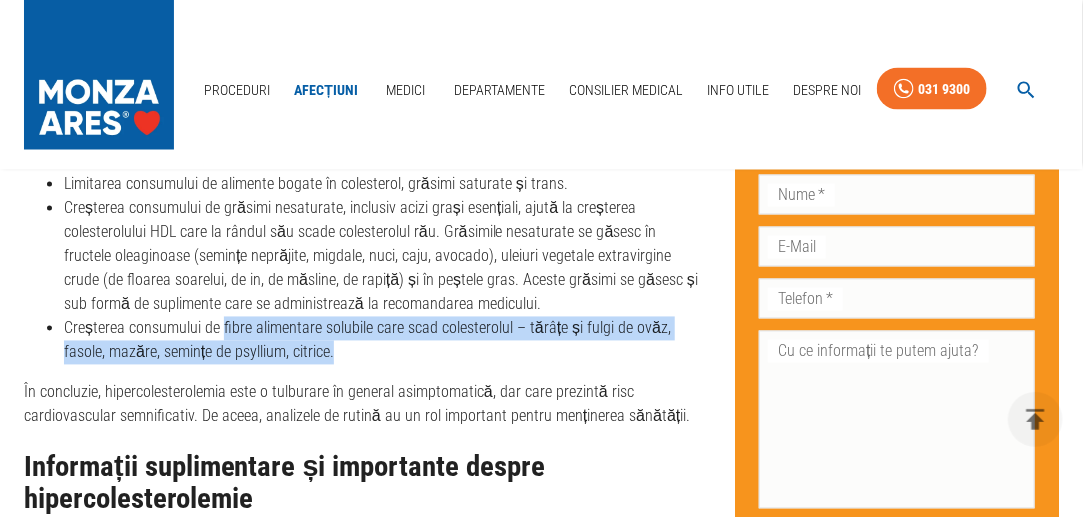 drag, startPoint x: 370, startPoint y: 345, endPoint x: 442, endPoint y: 345, distance: 72 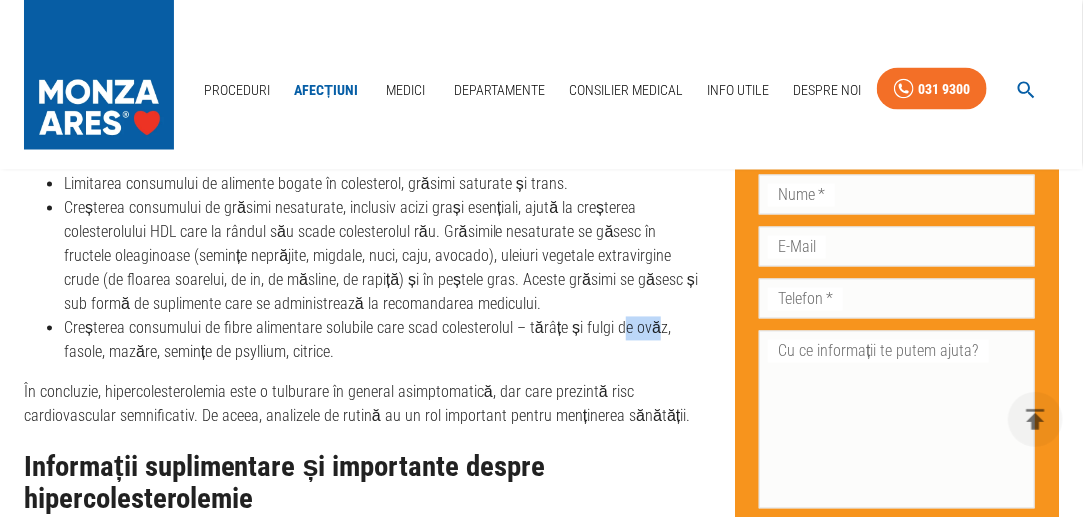 drag, startPoint x: 624, startPoint y: 328, endPoint x: 656, endPoint y: 336, distance: 32.984844 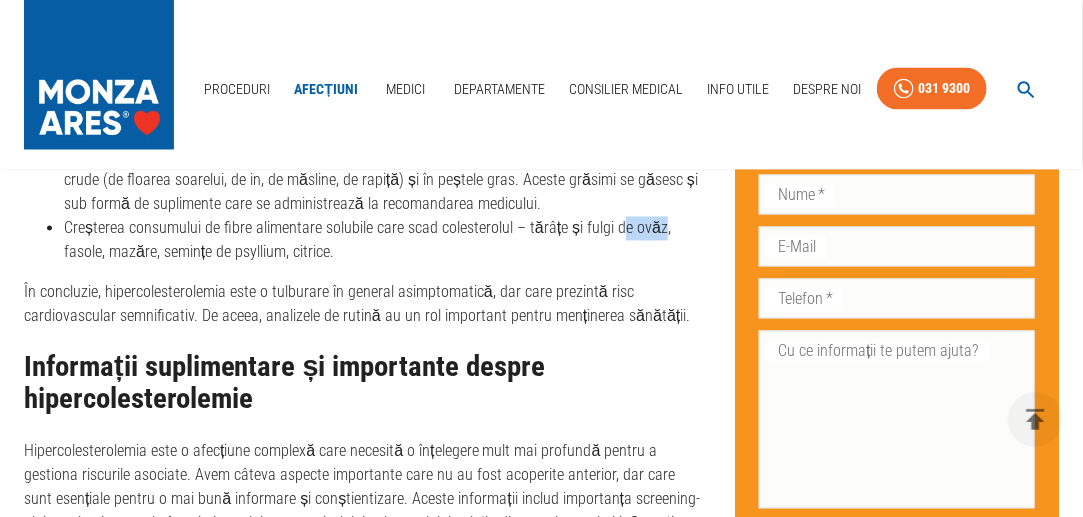 scroll, scrollTop: 3840, scrollLeft: 0, axis: vertical 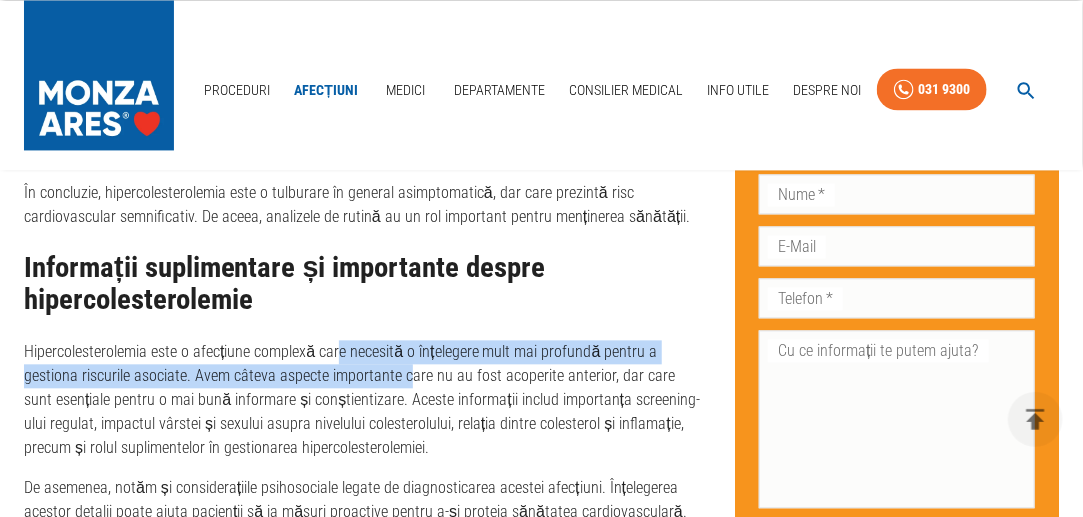 drag, startPoint x: 410, startPoint y: 364, endPoint x: 445, endPoint y: 366, distance: 35.057095 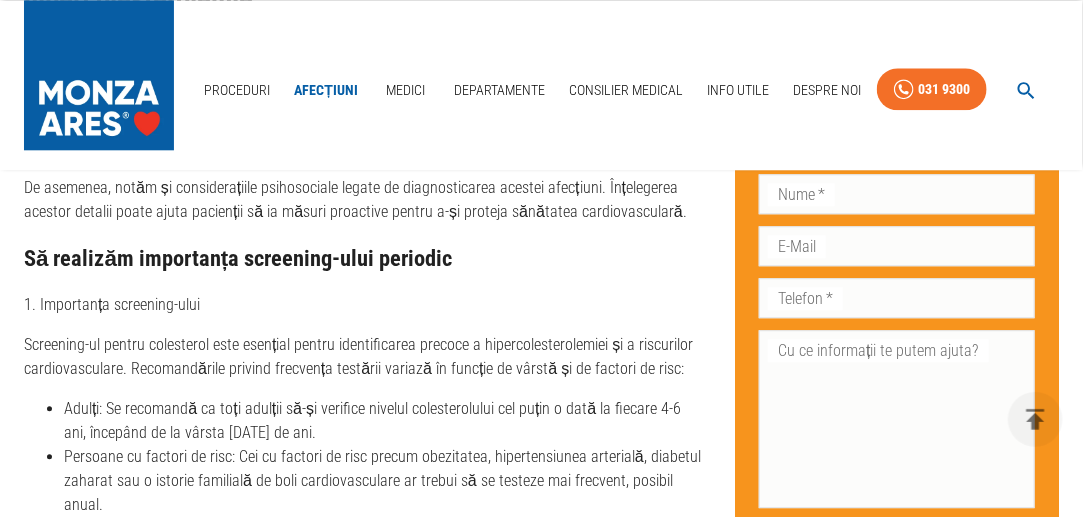 scroll, scrollTop: 4240, scrollLeft: 0, axis: vertical 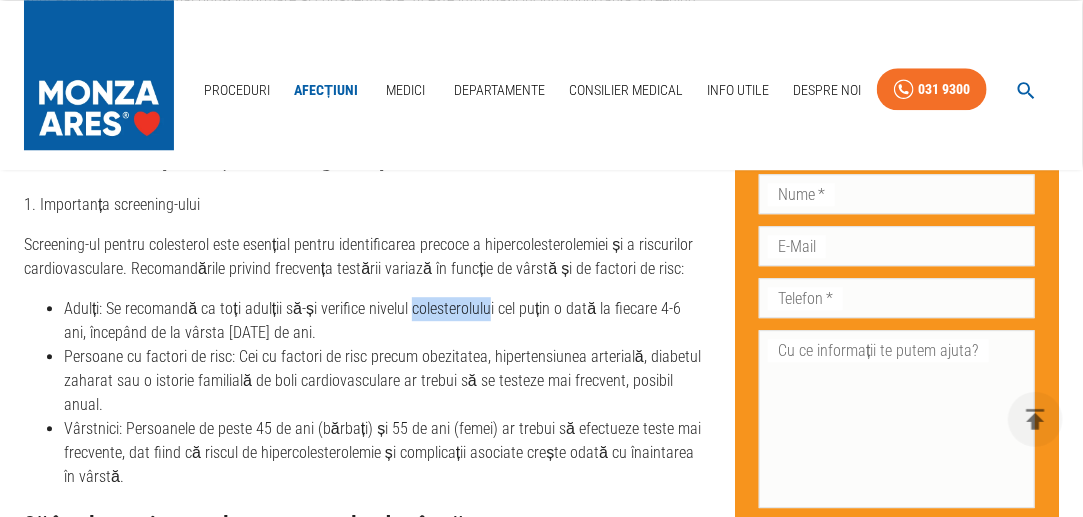 drag, startPoint x: 465, startPoint y: 312, endPoint x: 494, endPoint y: 317, distance: 29.427877 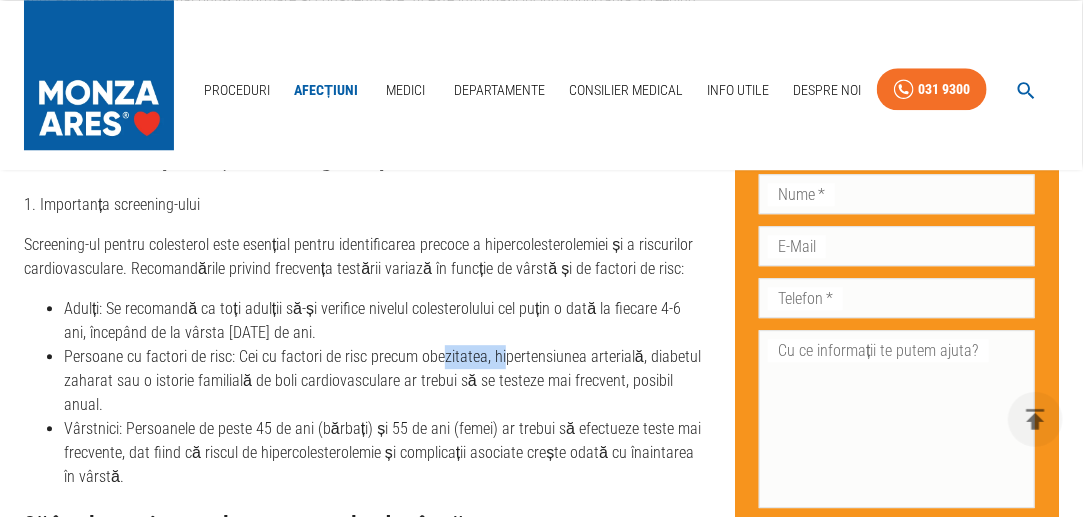 drag, startPoint x: 488, startPoint y: 355, endPoint x: 510, endPoint y: 365, distance: 24.166092 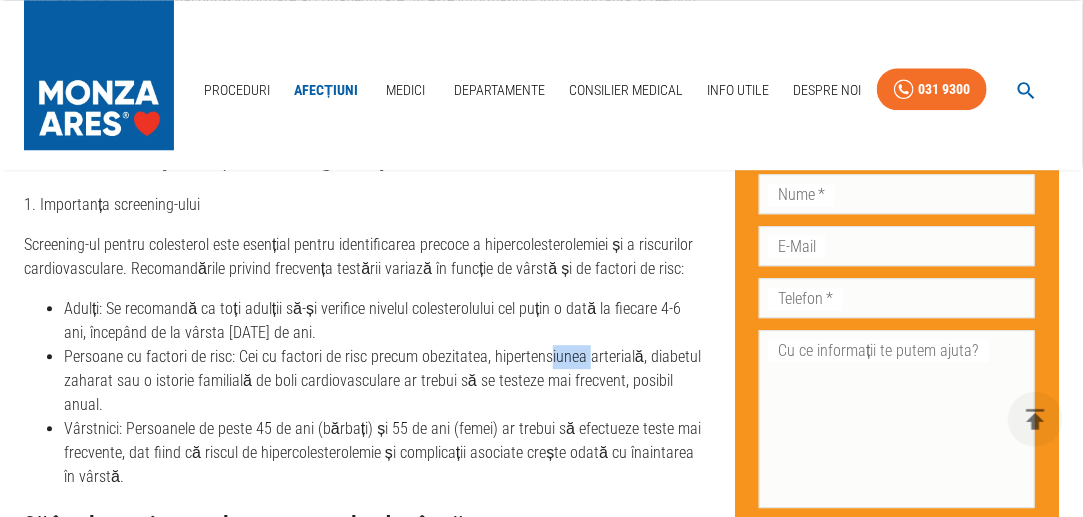 drag, startPoint x: 568, startPoint y: 363, endPoint x: 594, endPoint y: 373, distance: 27.856777 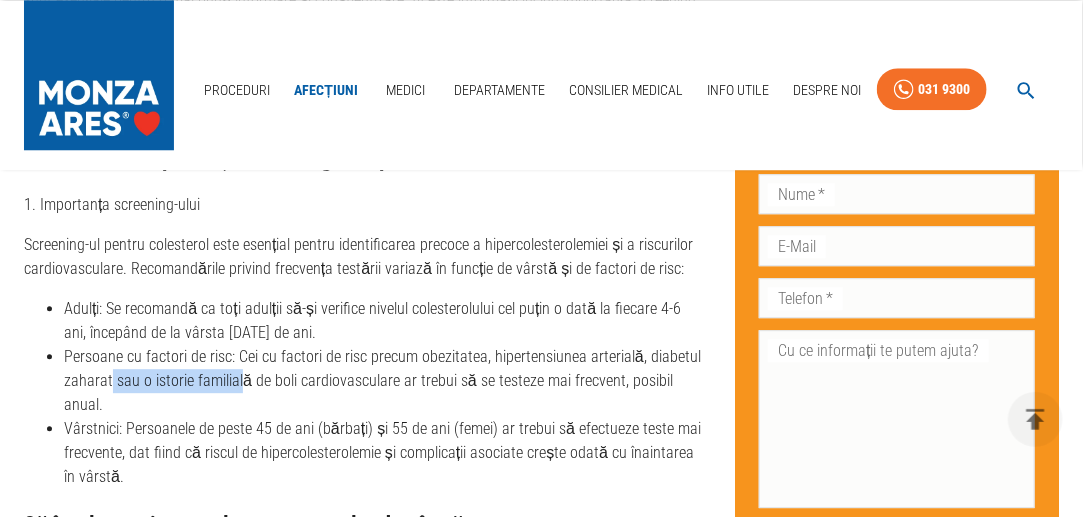 drag, startPoint x: 110, startPoint y: 371, endPoint x: 301, endPoint y: 384, distance: 191.4419 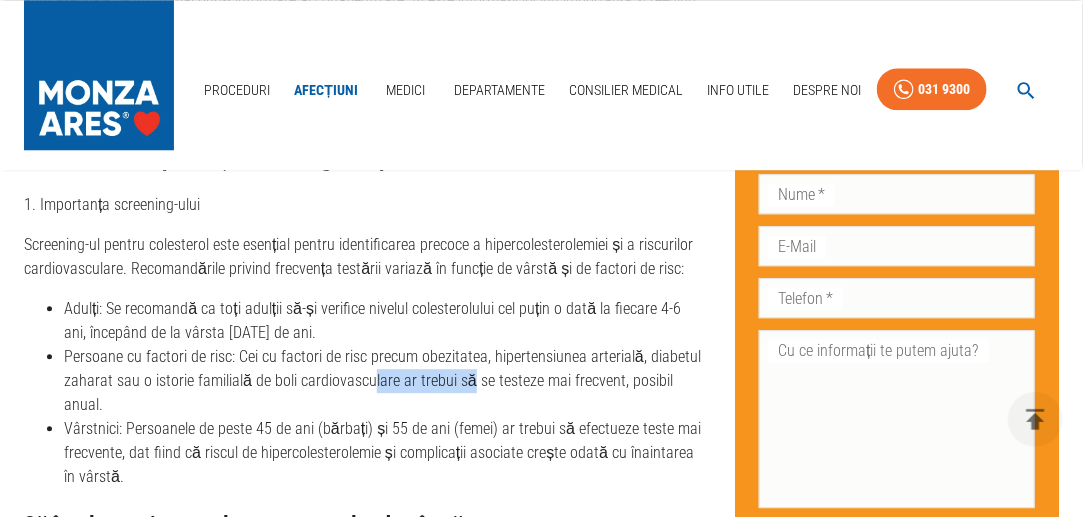 drag, startPoint x: 405, startPoint y: 380, endPoint x: 481, endPoint y: 390, distance: 76.655075 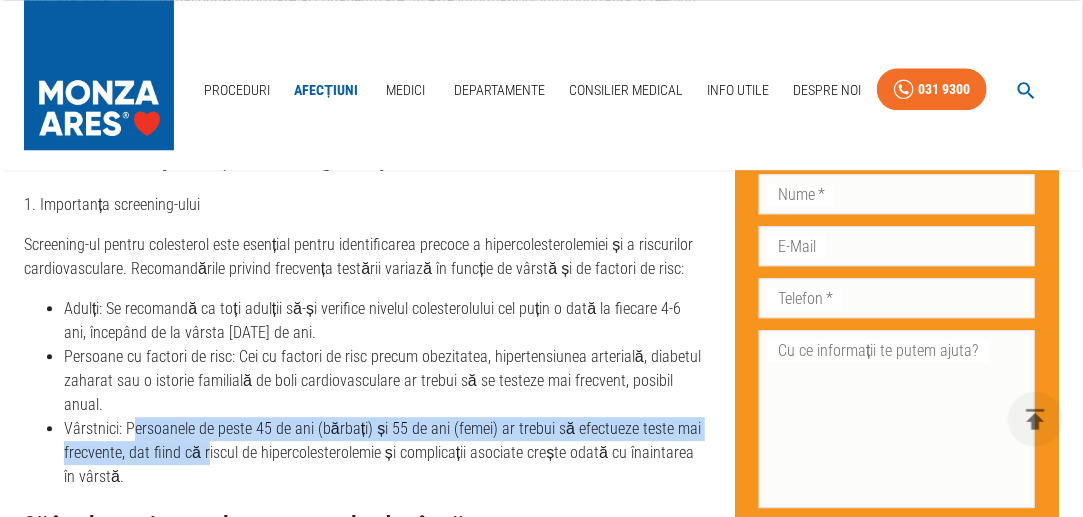 drag, startPoint x: 165, startPoint y: 410, endPoint x: 250, endPoint y: 421, distance: 85.70881 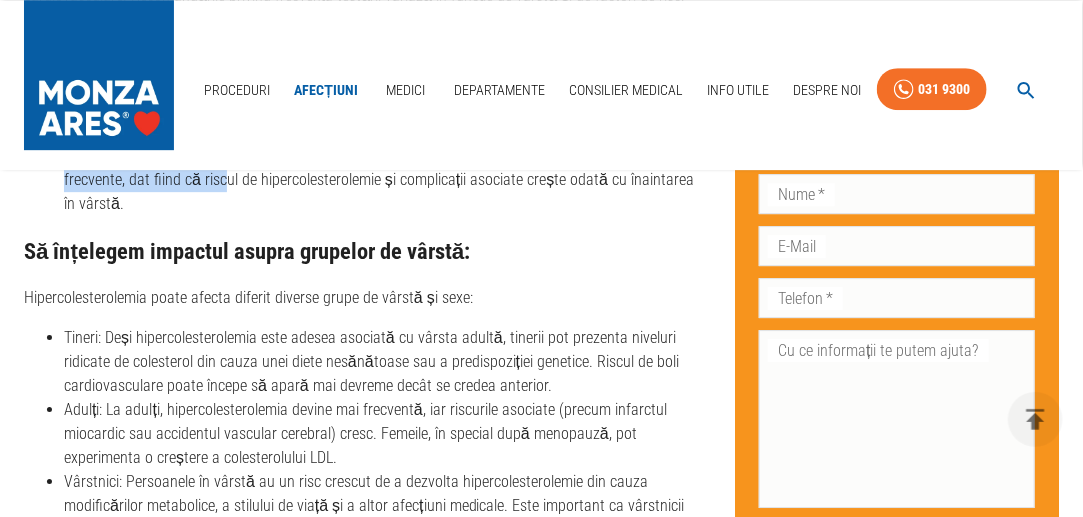 scroll, scrollTop: 4540, scrollLeft: 0, axis: vertical 